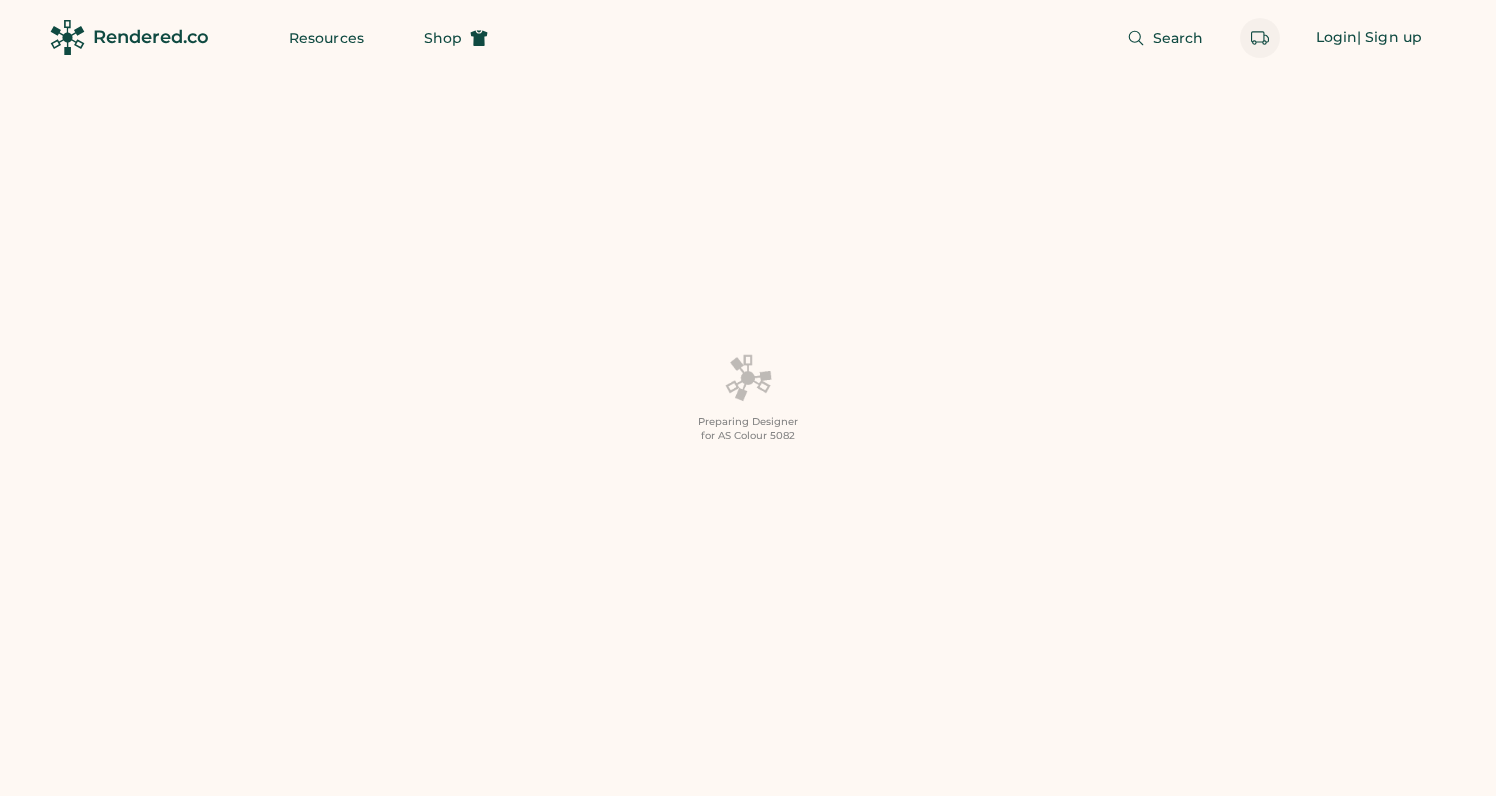 scroll, scrollTop: 0, scrollLeft: 0, axis: both 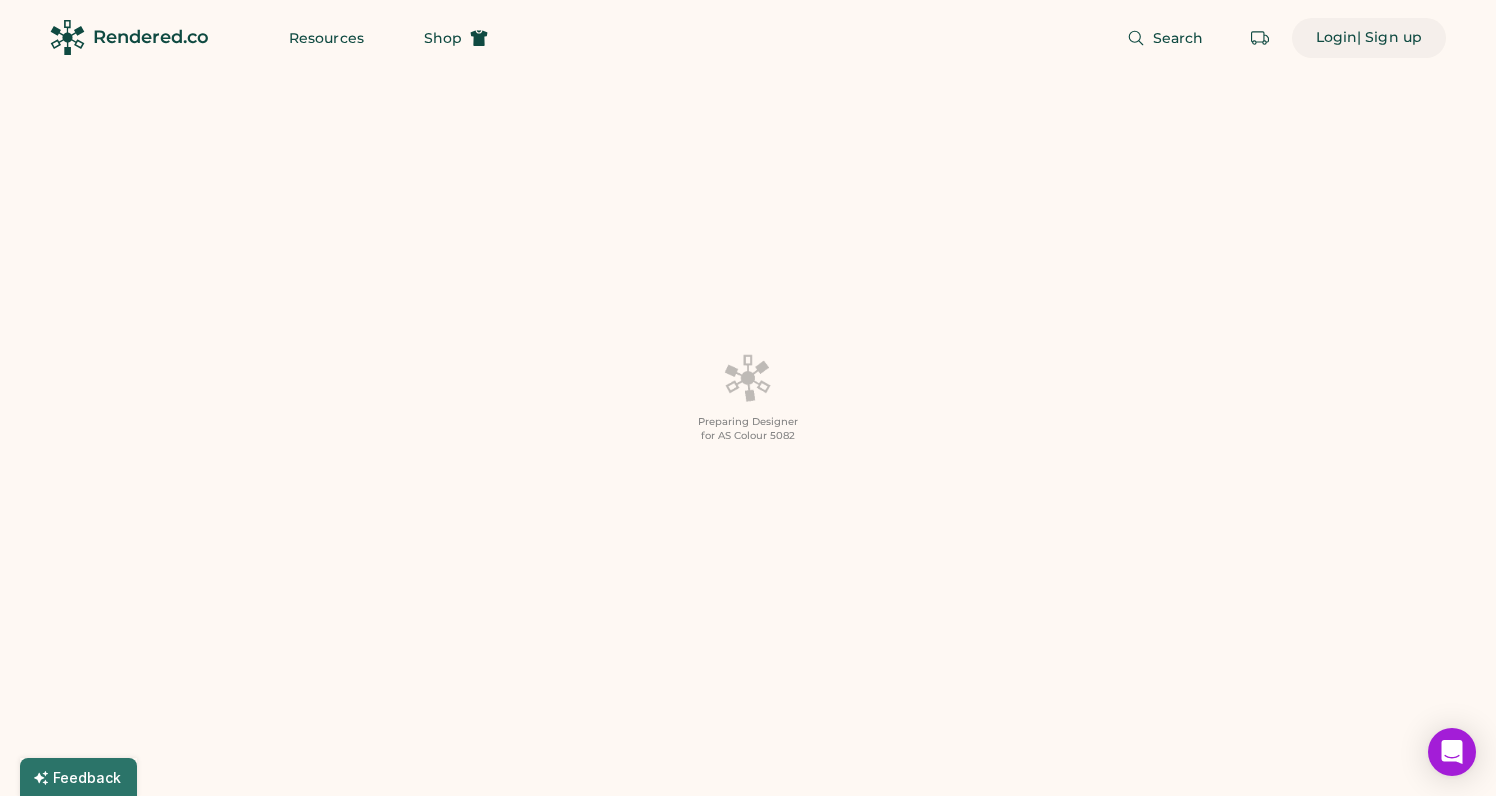 click on "Login" at bounding box center (1337, 38) 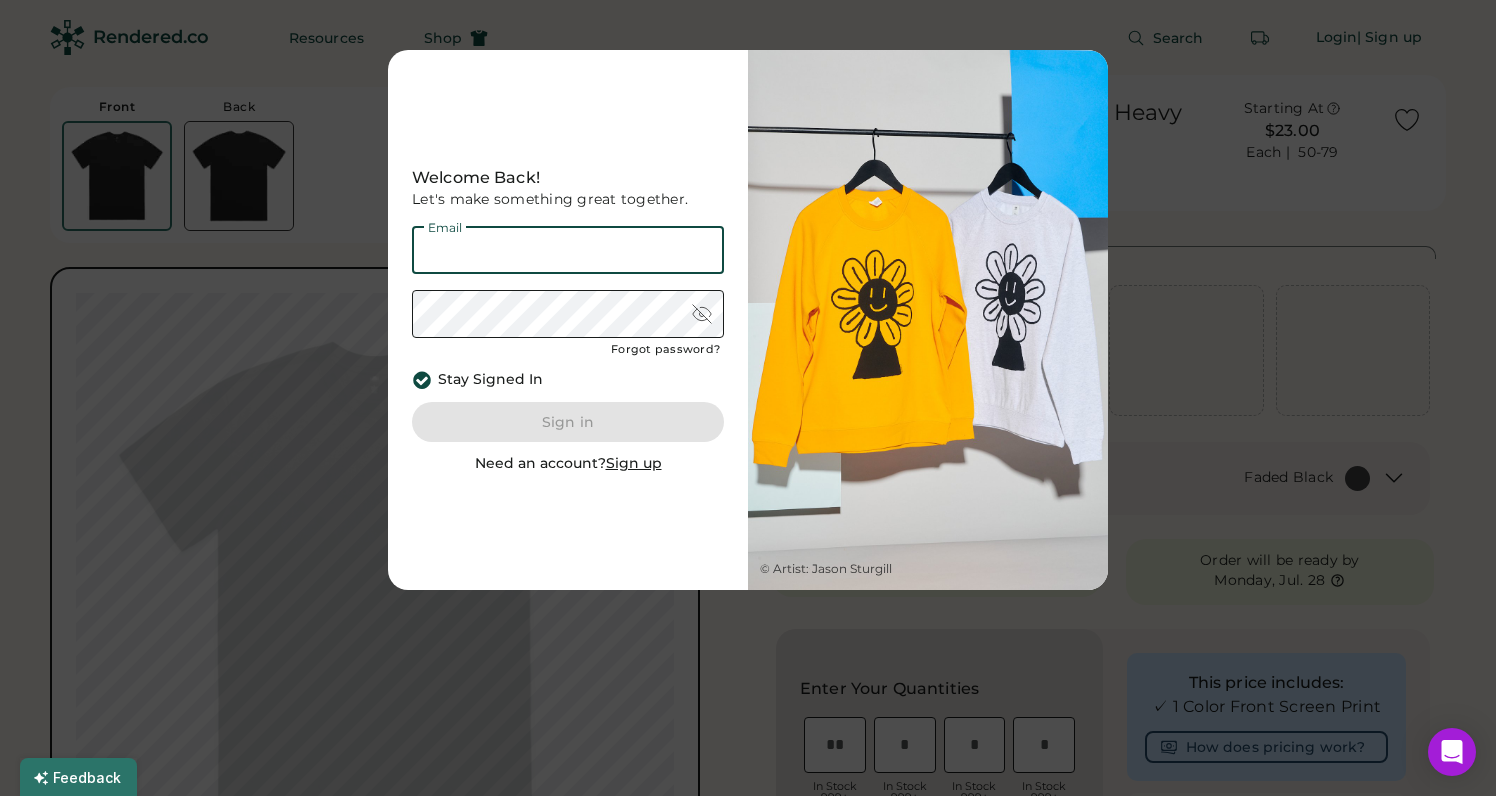 click at bounding box center [568, 250] 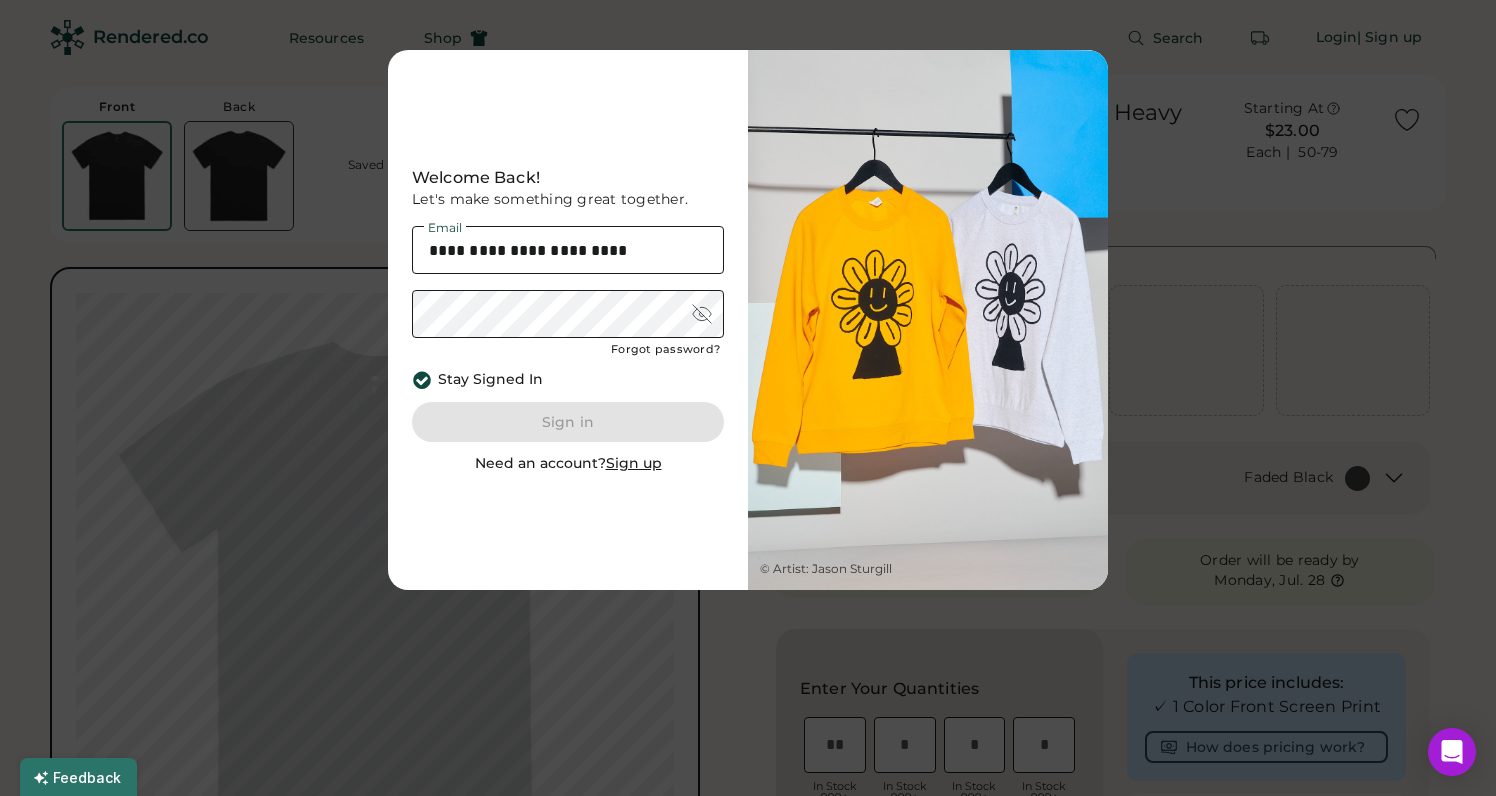 click on "**********" at bounding box center (568, 320) 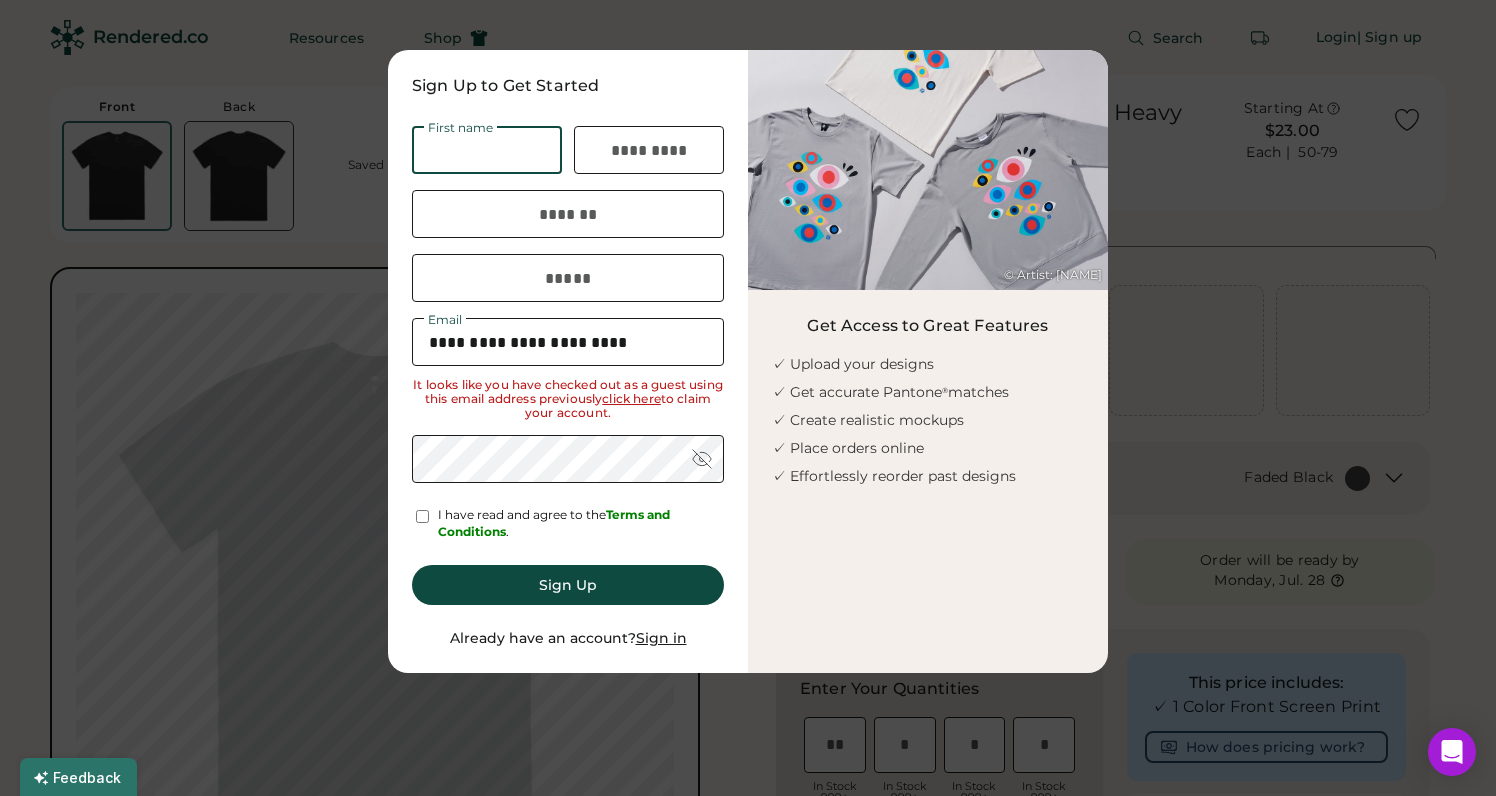 click at bounding box center [487, 150] 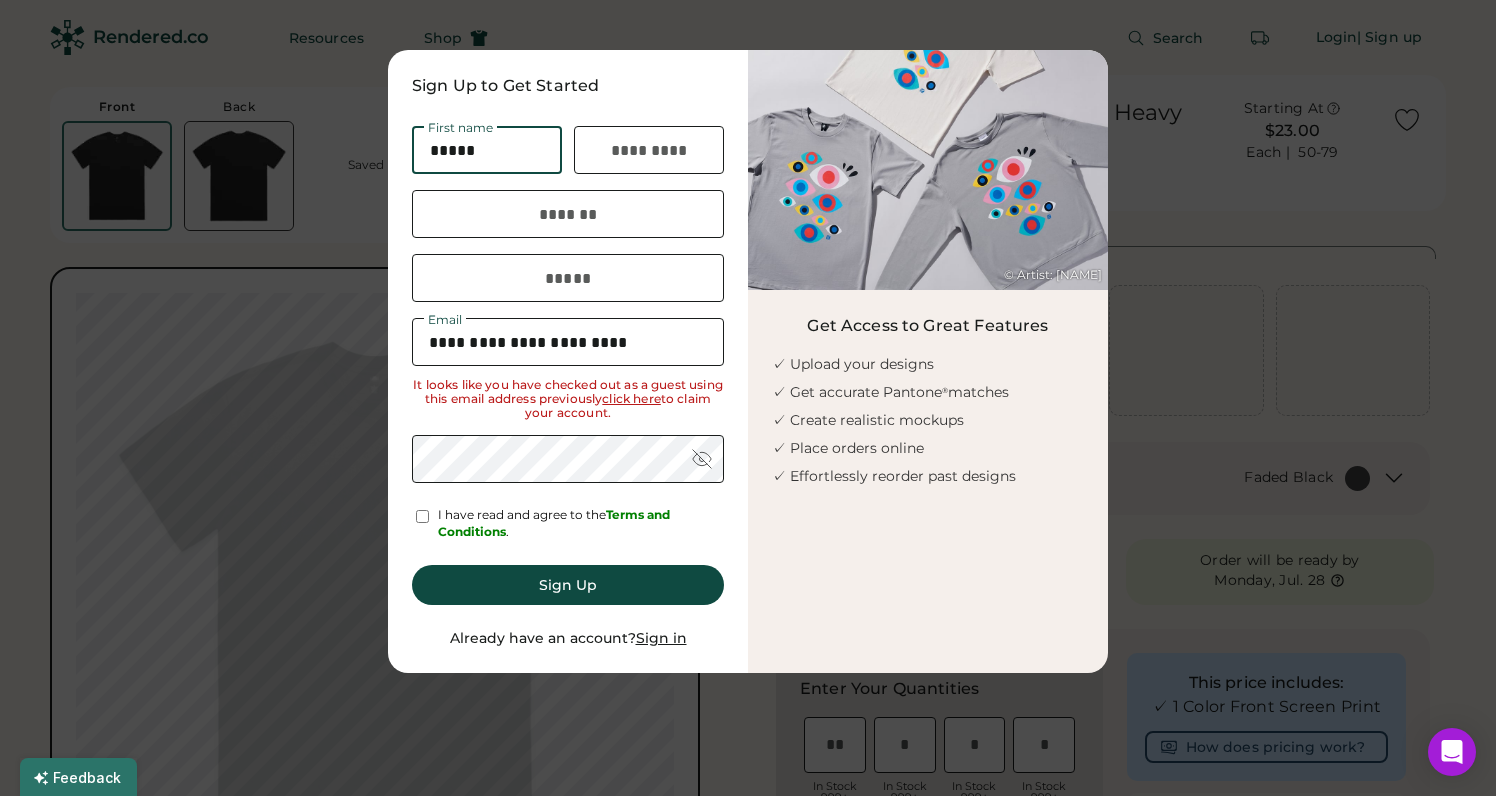 type on "********" 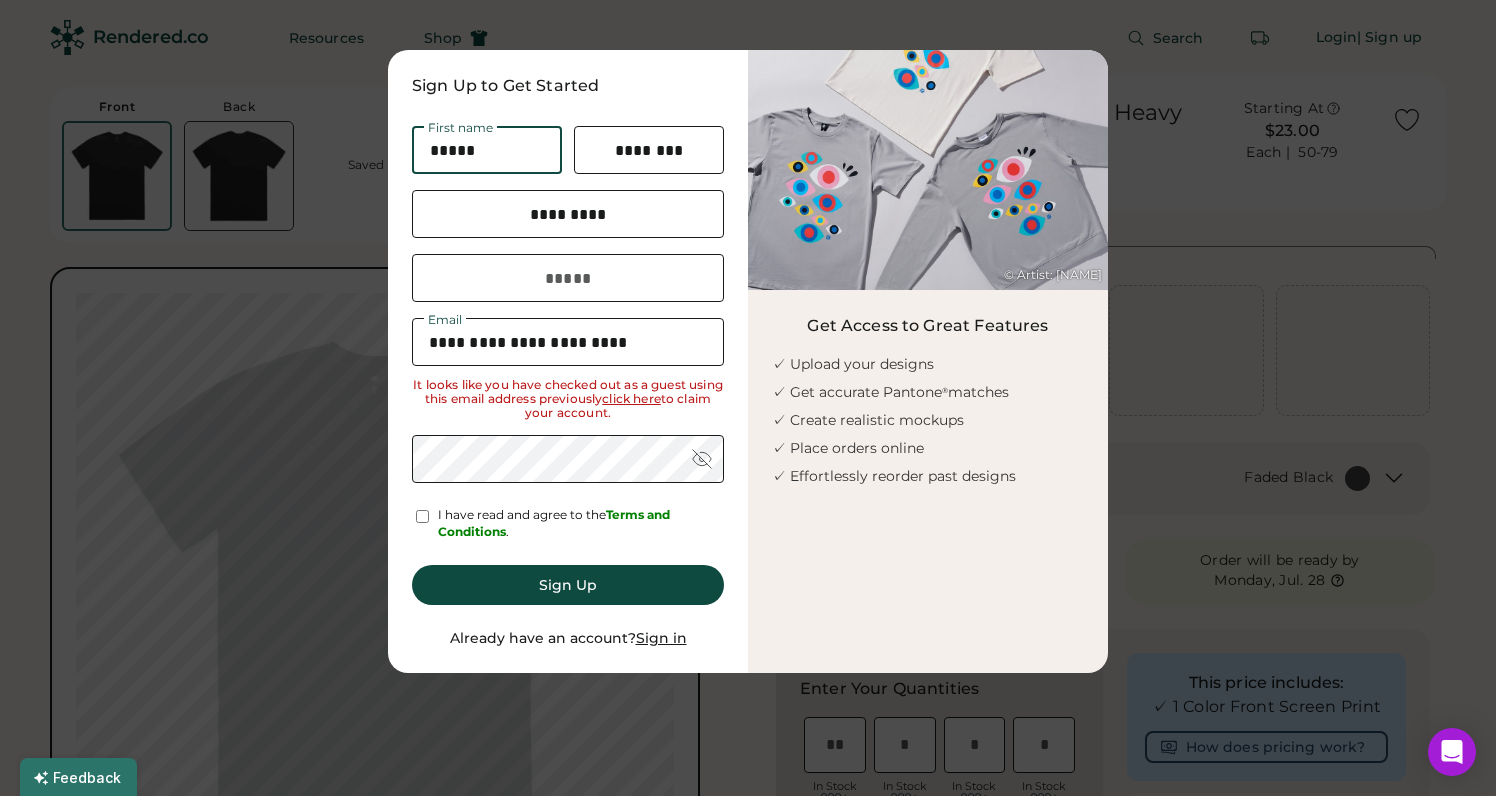 type on "**********" 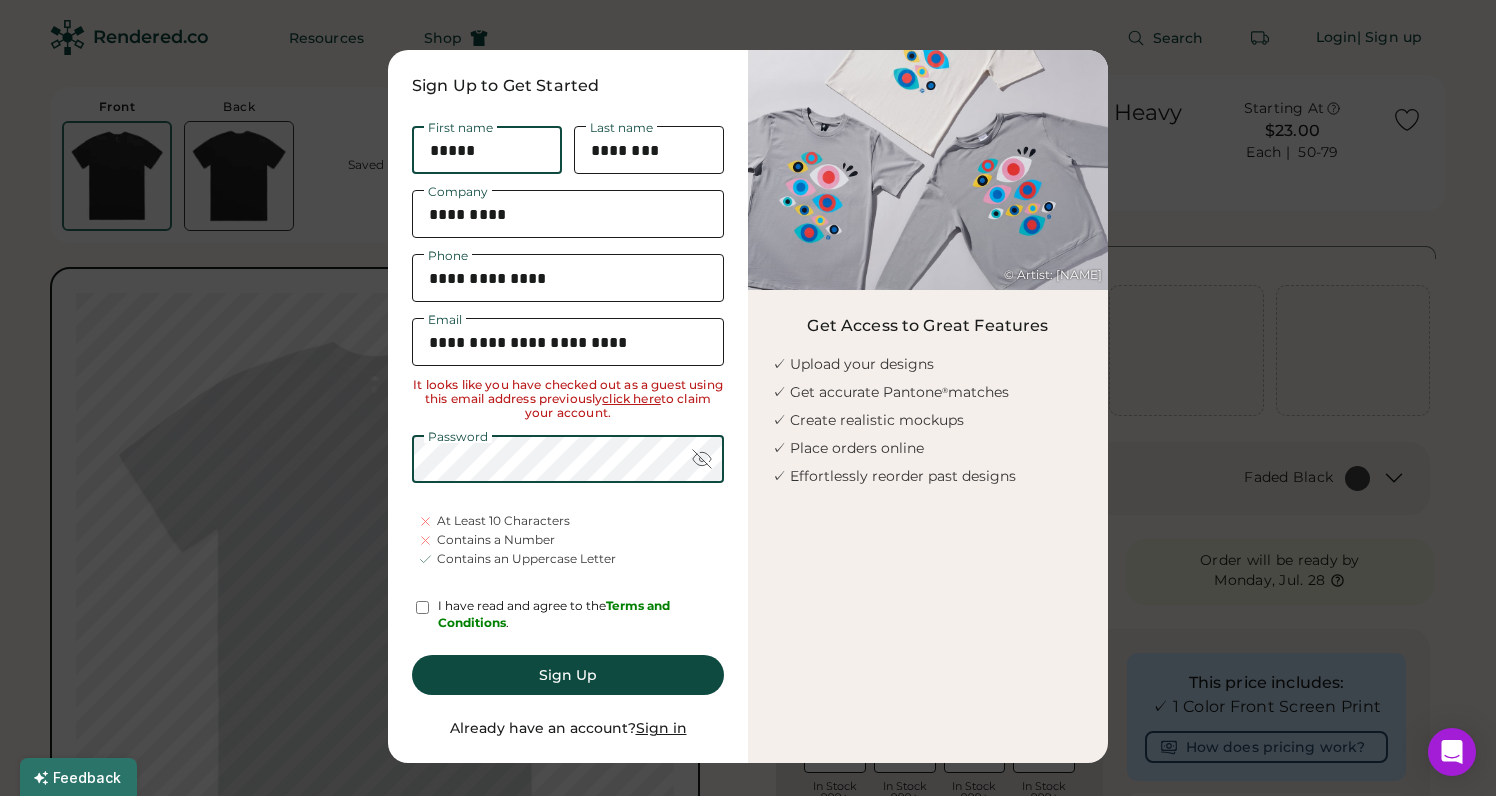 click on "At Least 10 Characters Contains a Number Contains an Uppercase Letter" at bounding box center (568, 540) 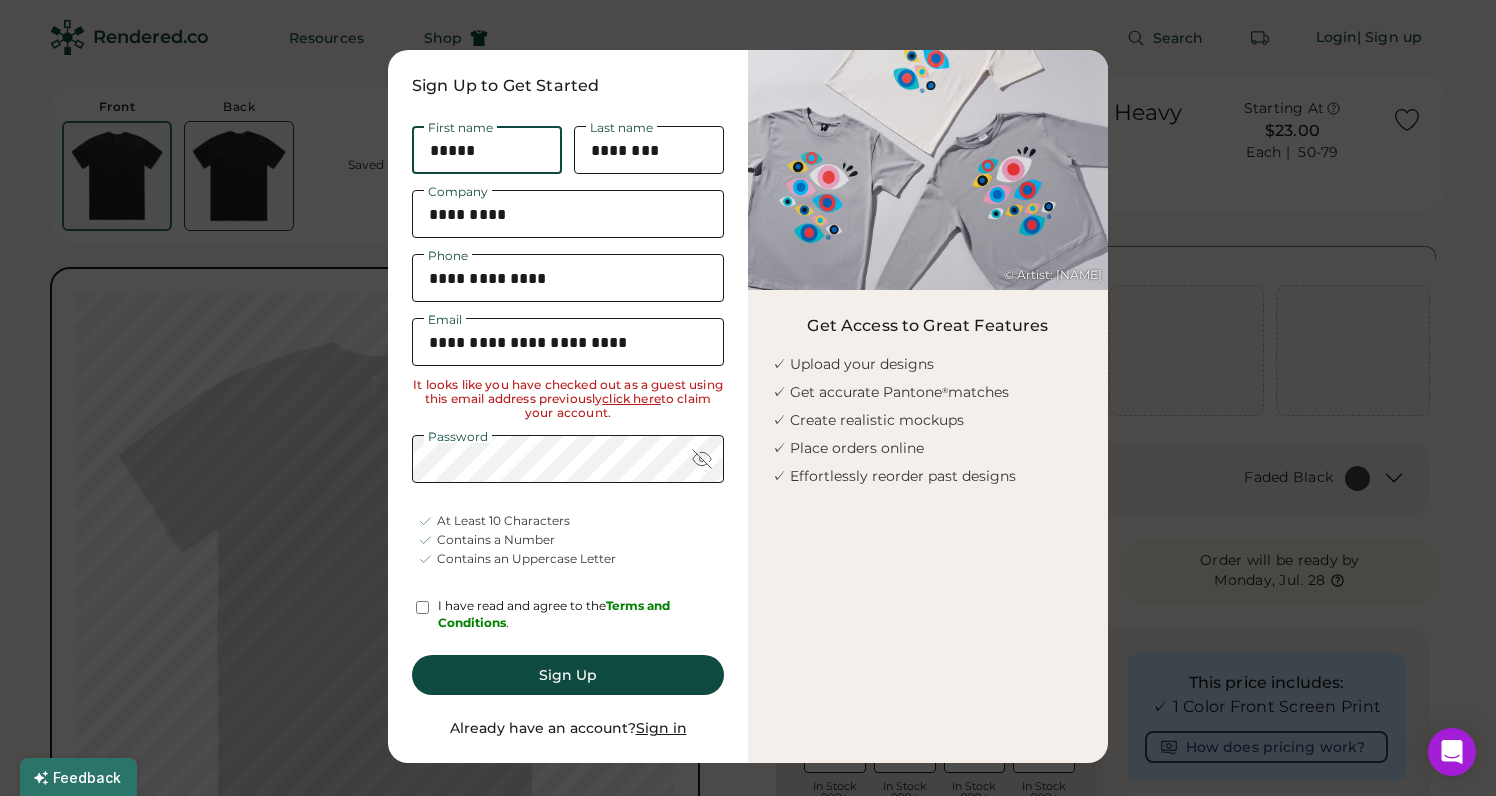 click at bounding box center (702, 459) 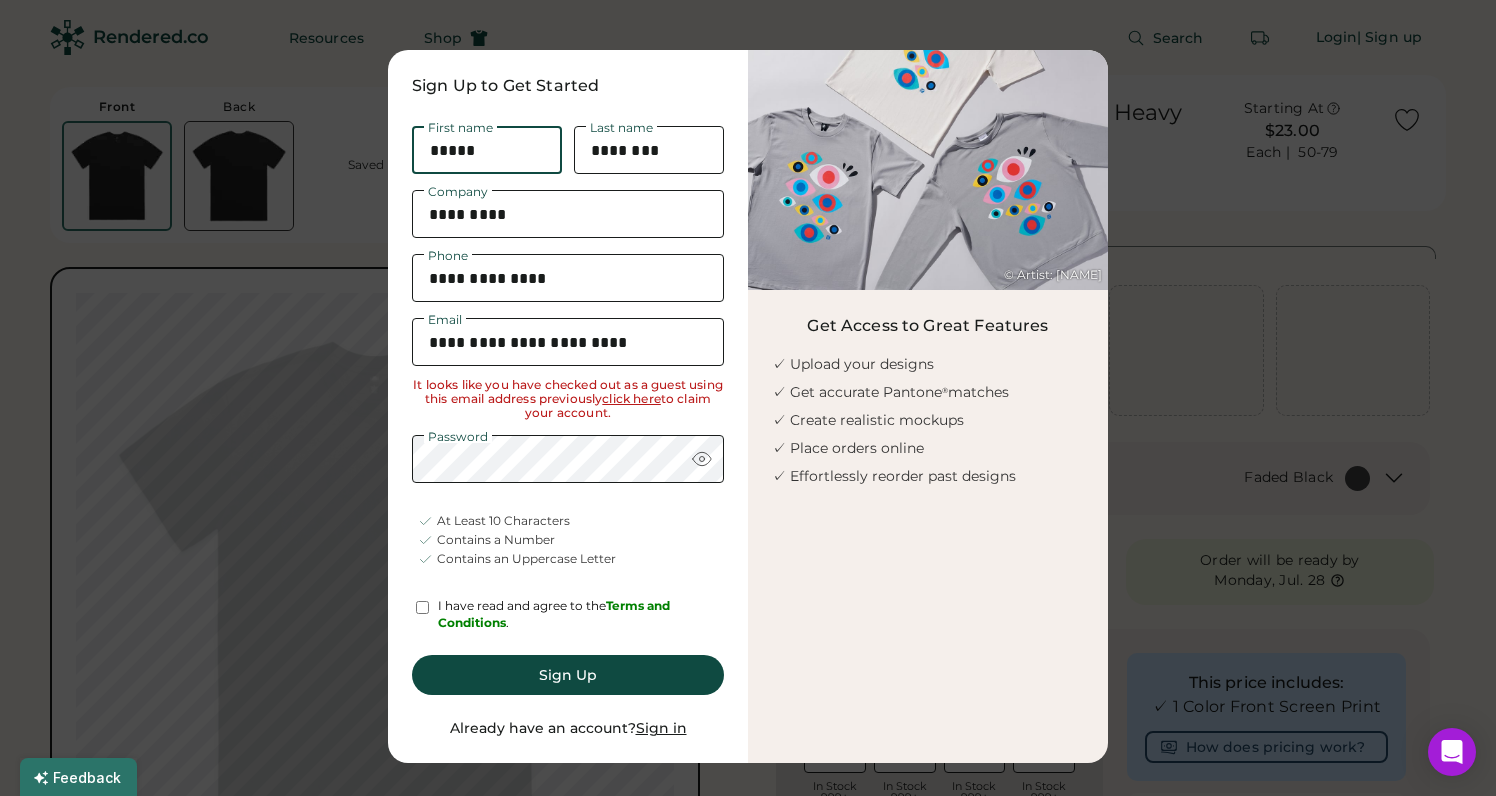 click on "I have read and agree to the  Terms and Conditions ." at bounding box center (568, 615) 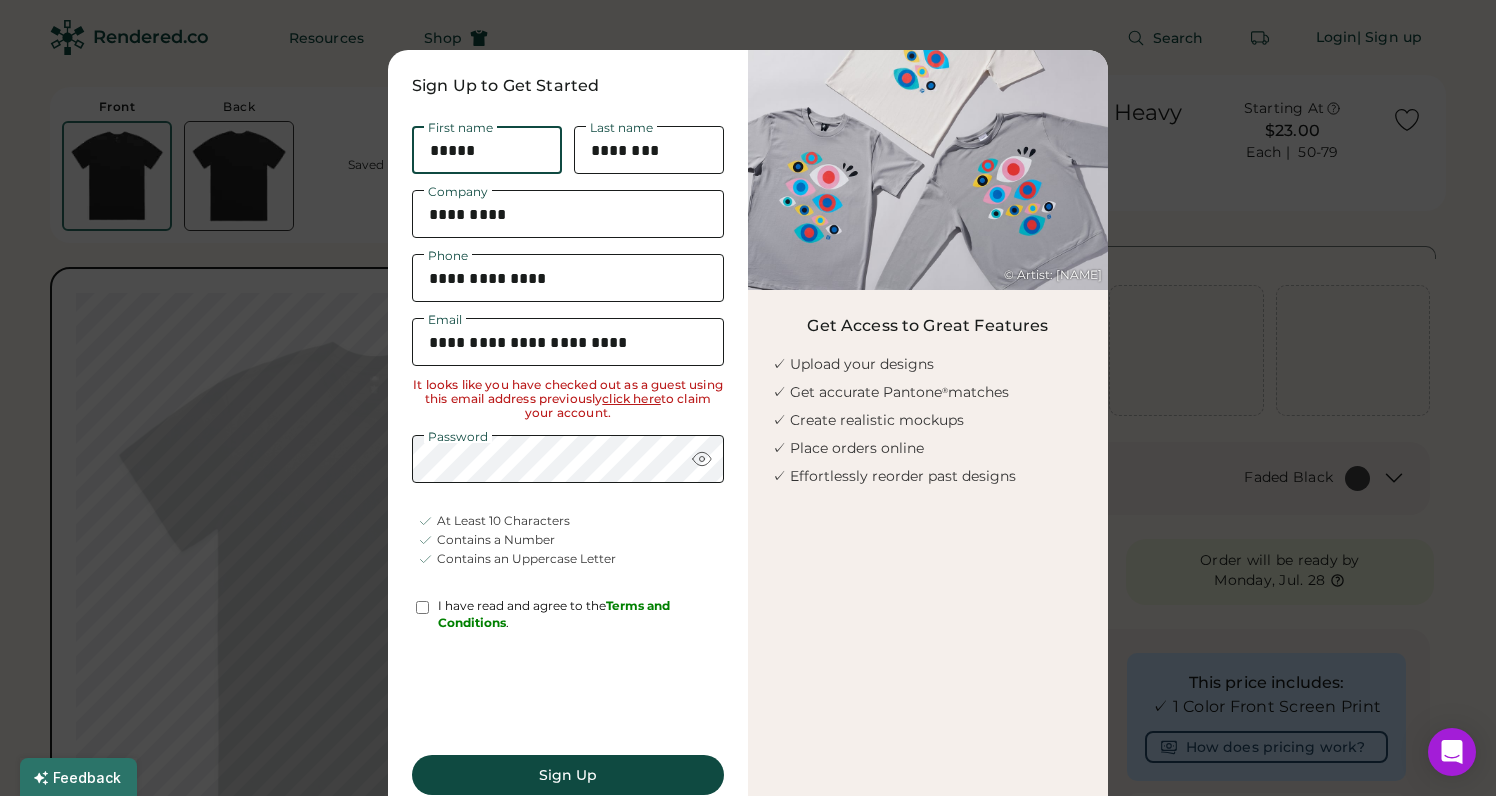 click on "**********" at bounding box center (568, 456) 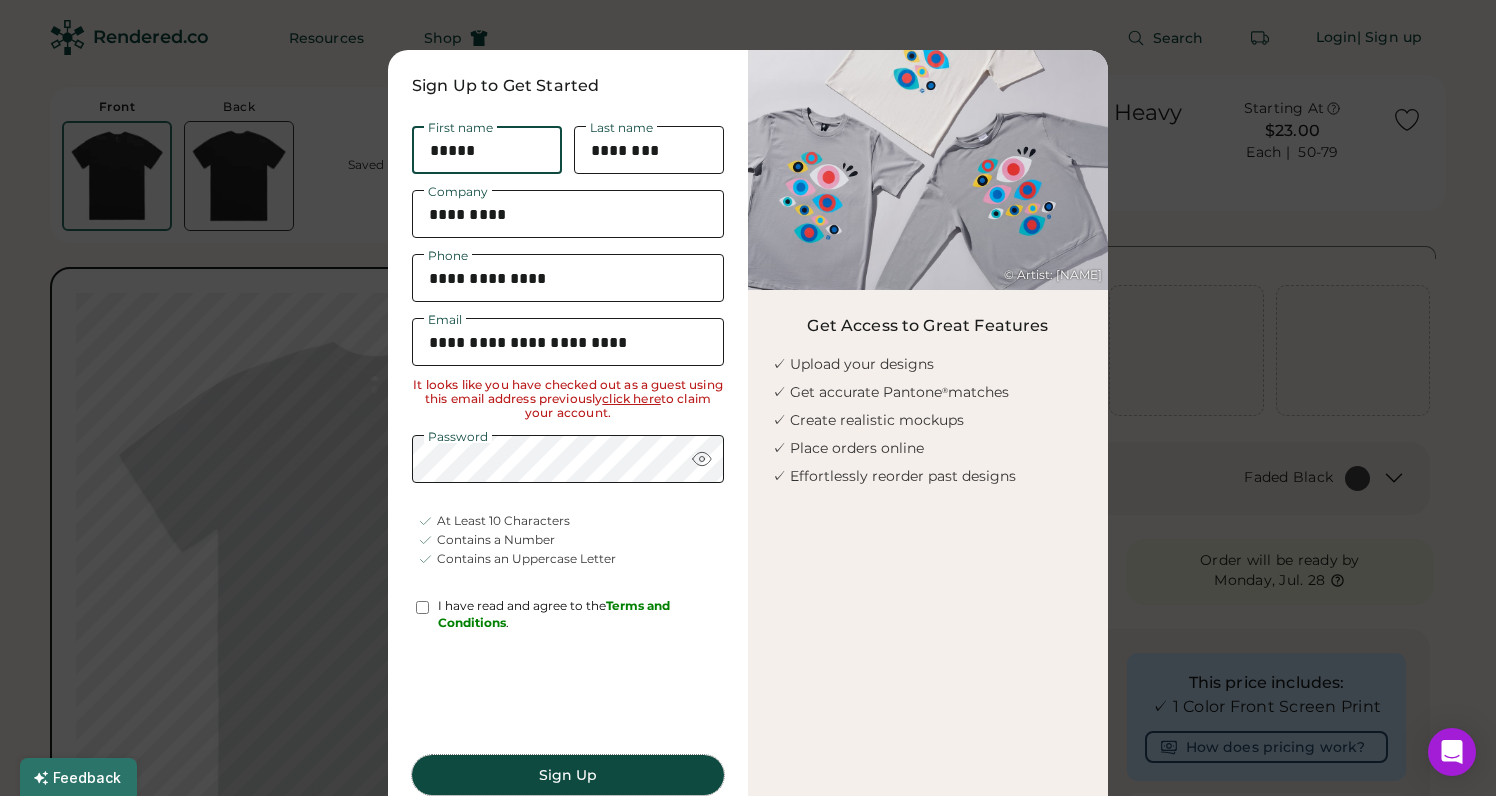 click on "Sign Up" at bounding box center (568, 775) 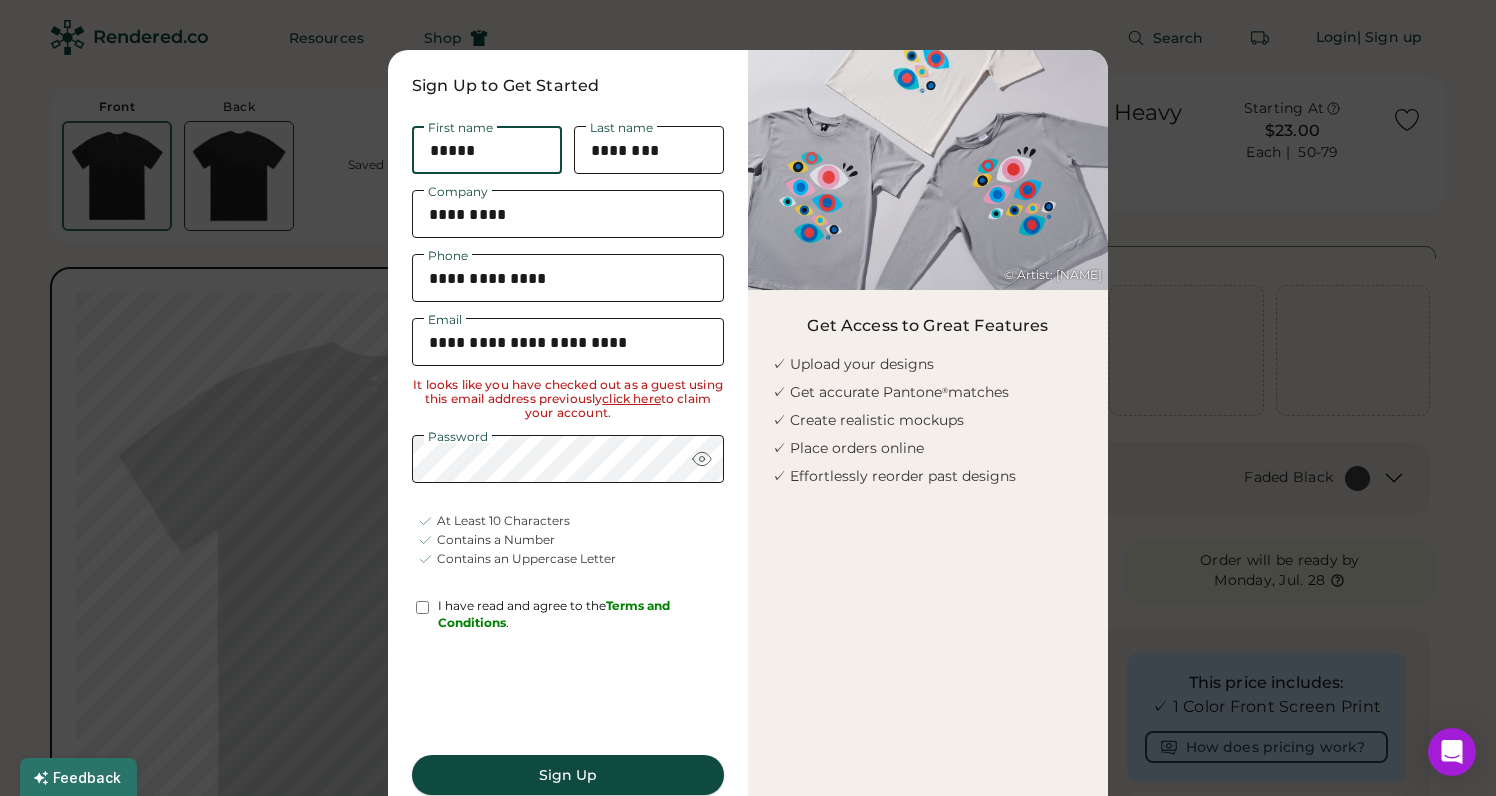 click on "Sign Up" at bounding box center [568, 775] 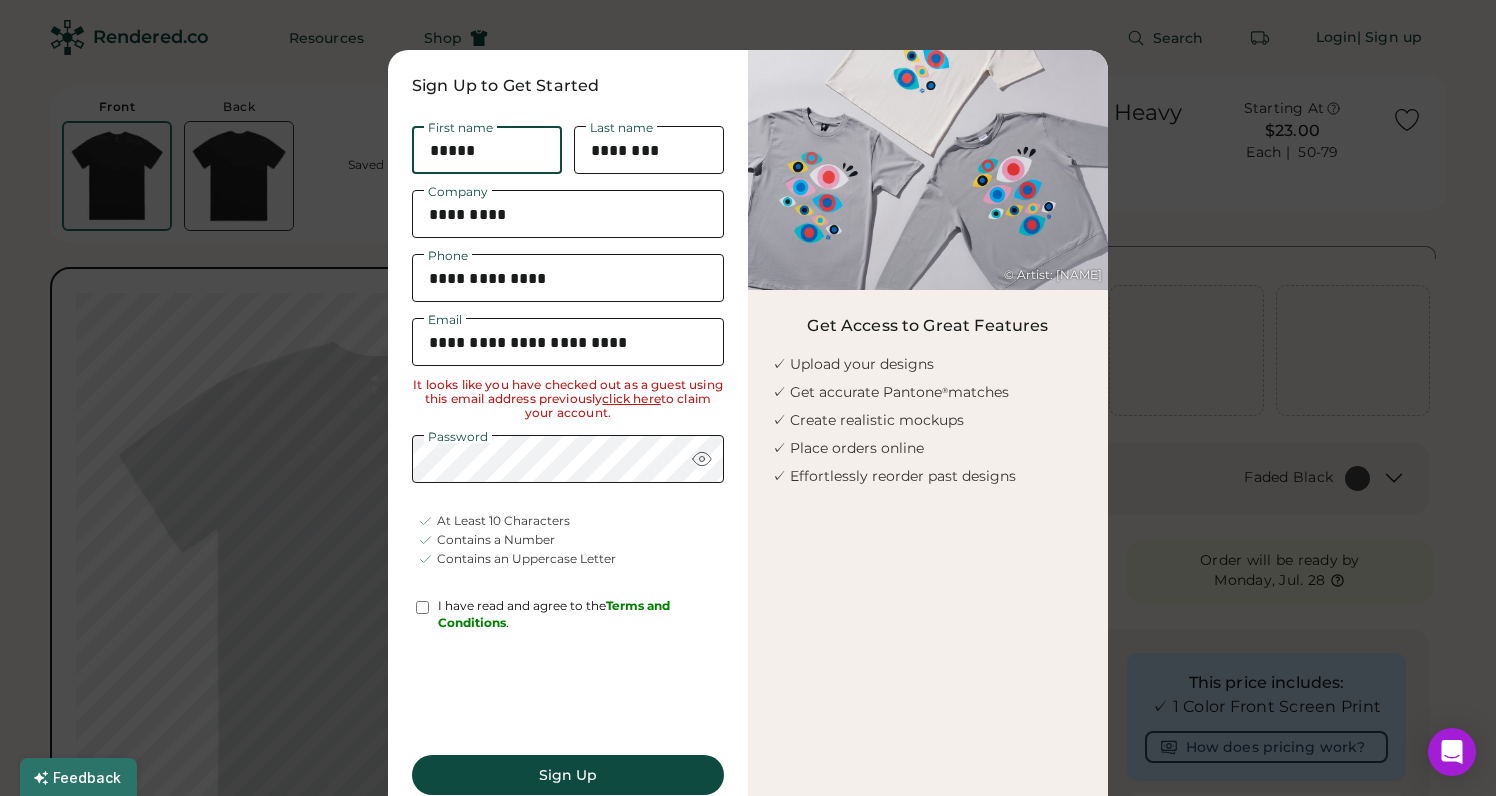 scroll, scrollTop: 11, scrollLeft: 0, axis: vertical 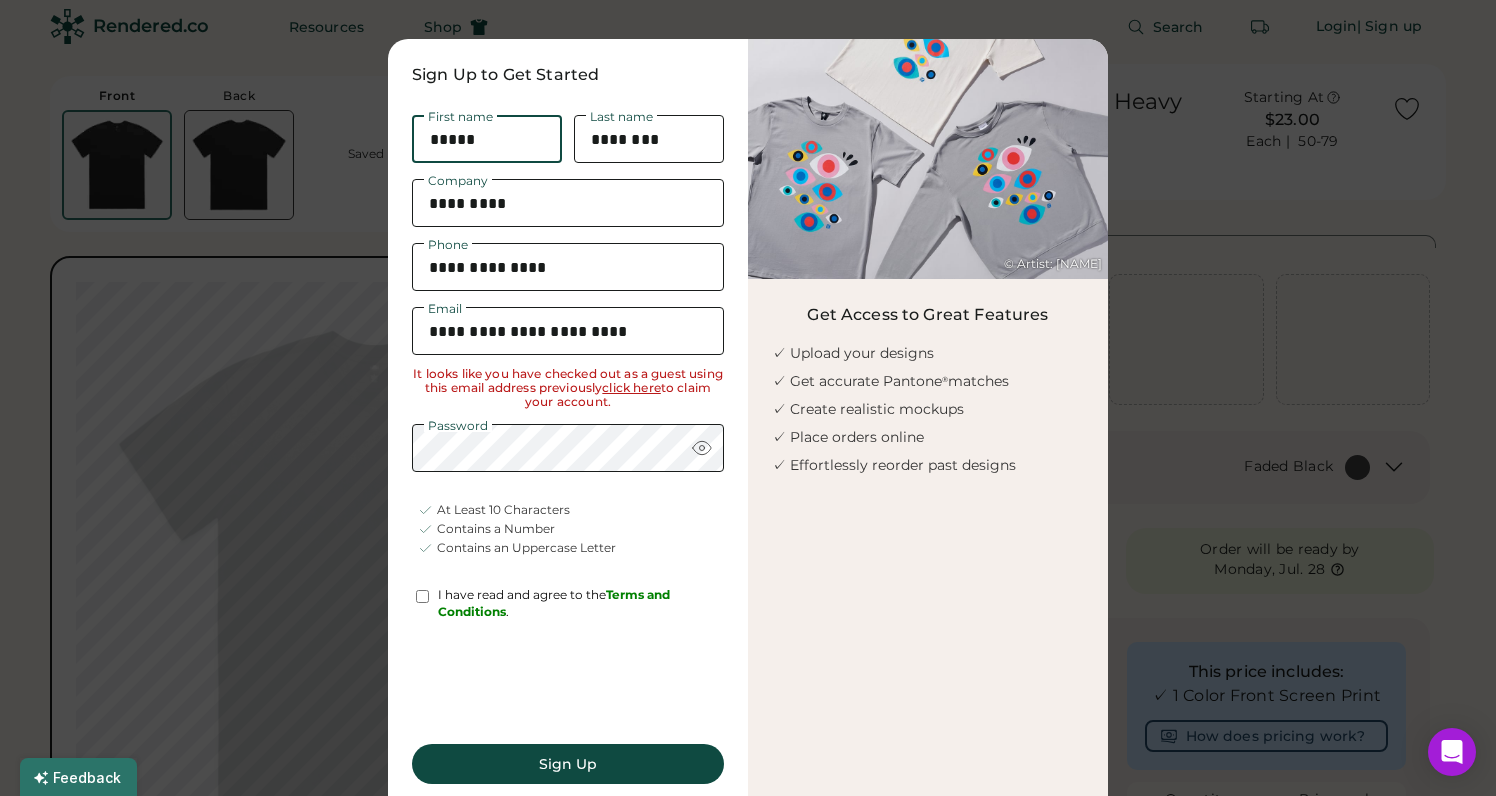 click on "click here" at bounding box center (631, 387) 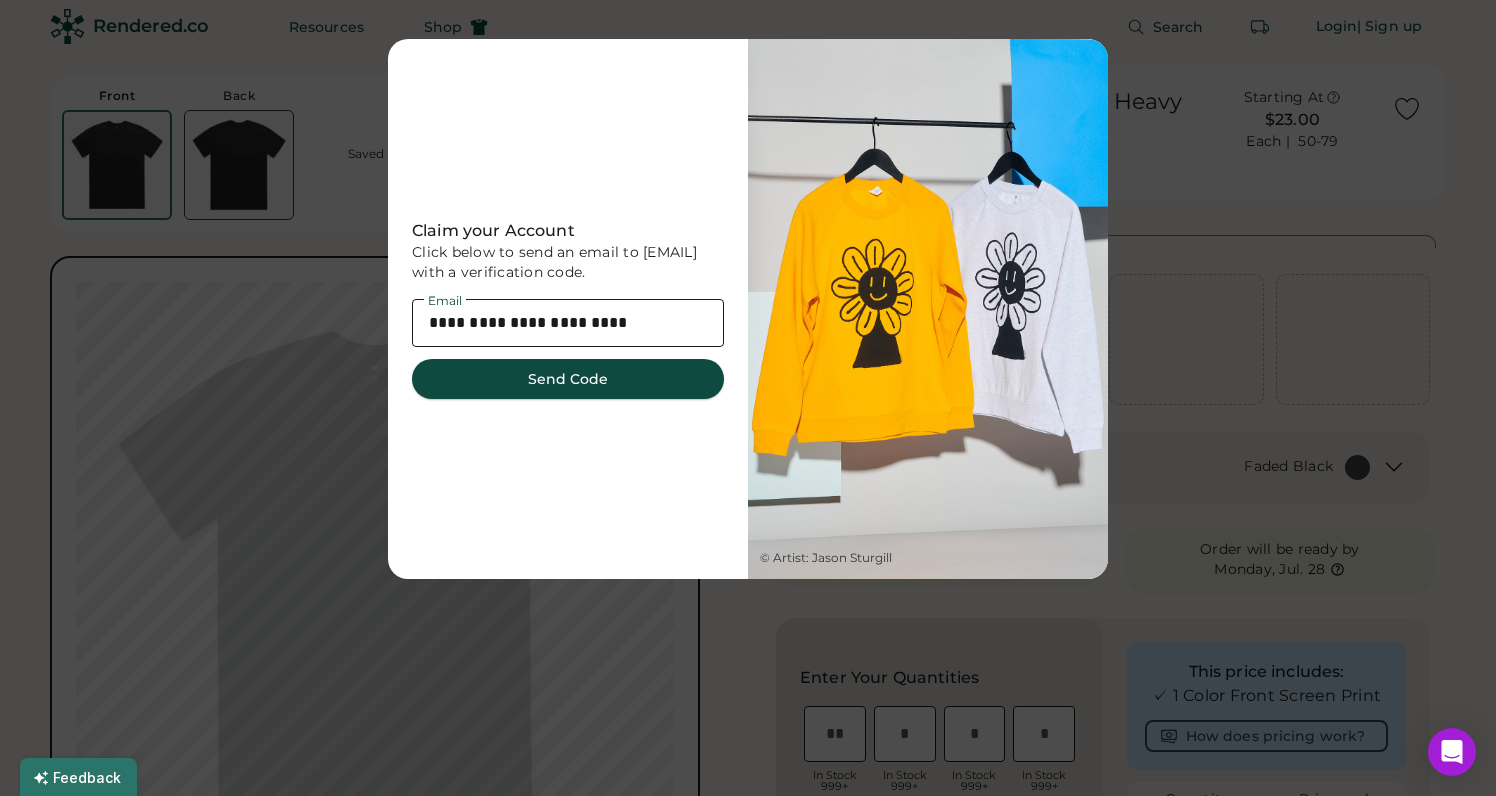 click on "Send Code" at bounding box center (568, 379) 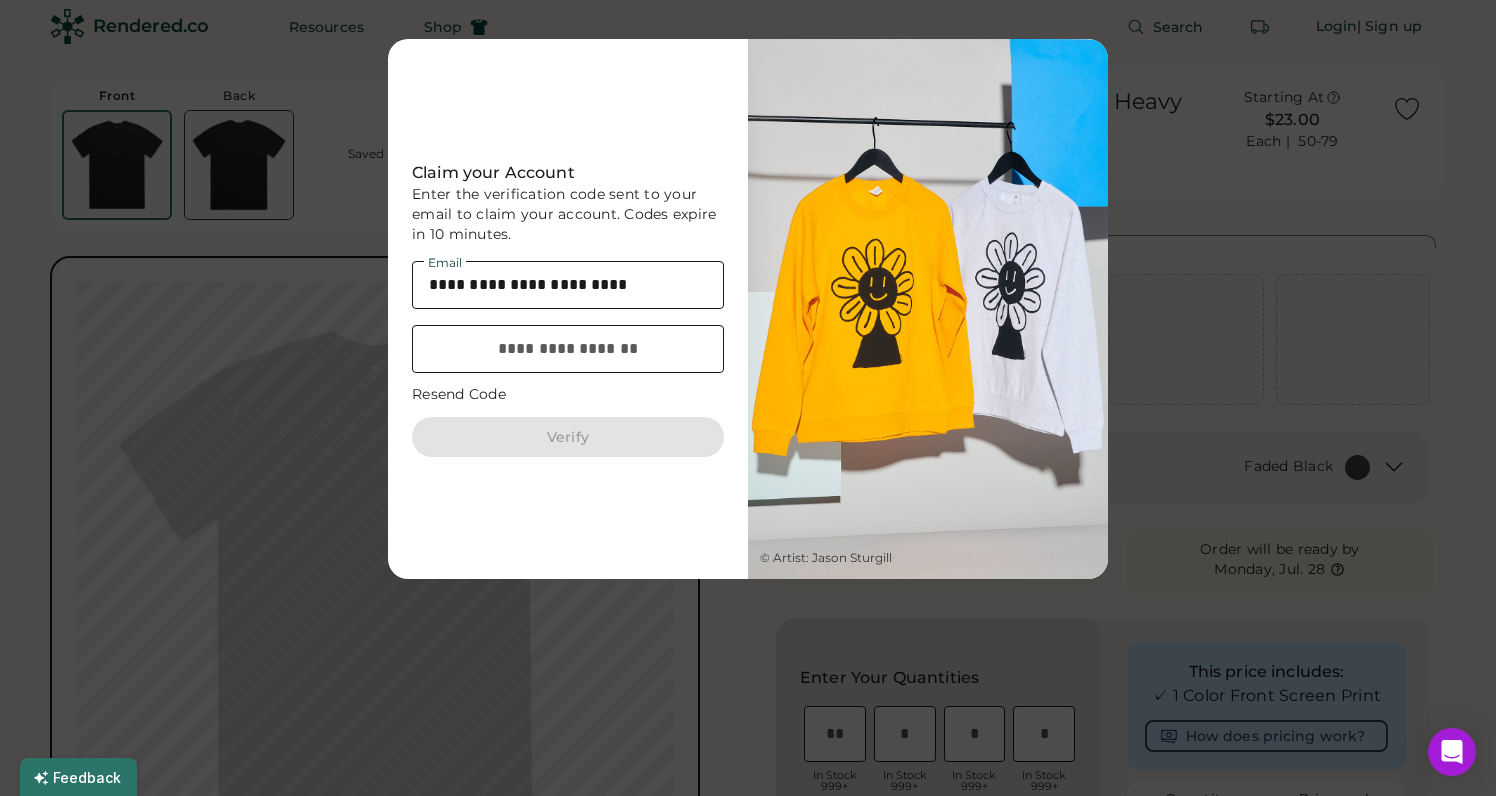 click at bounding box center (568, 349) 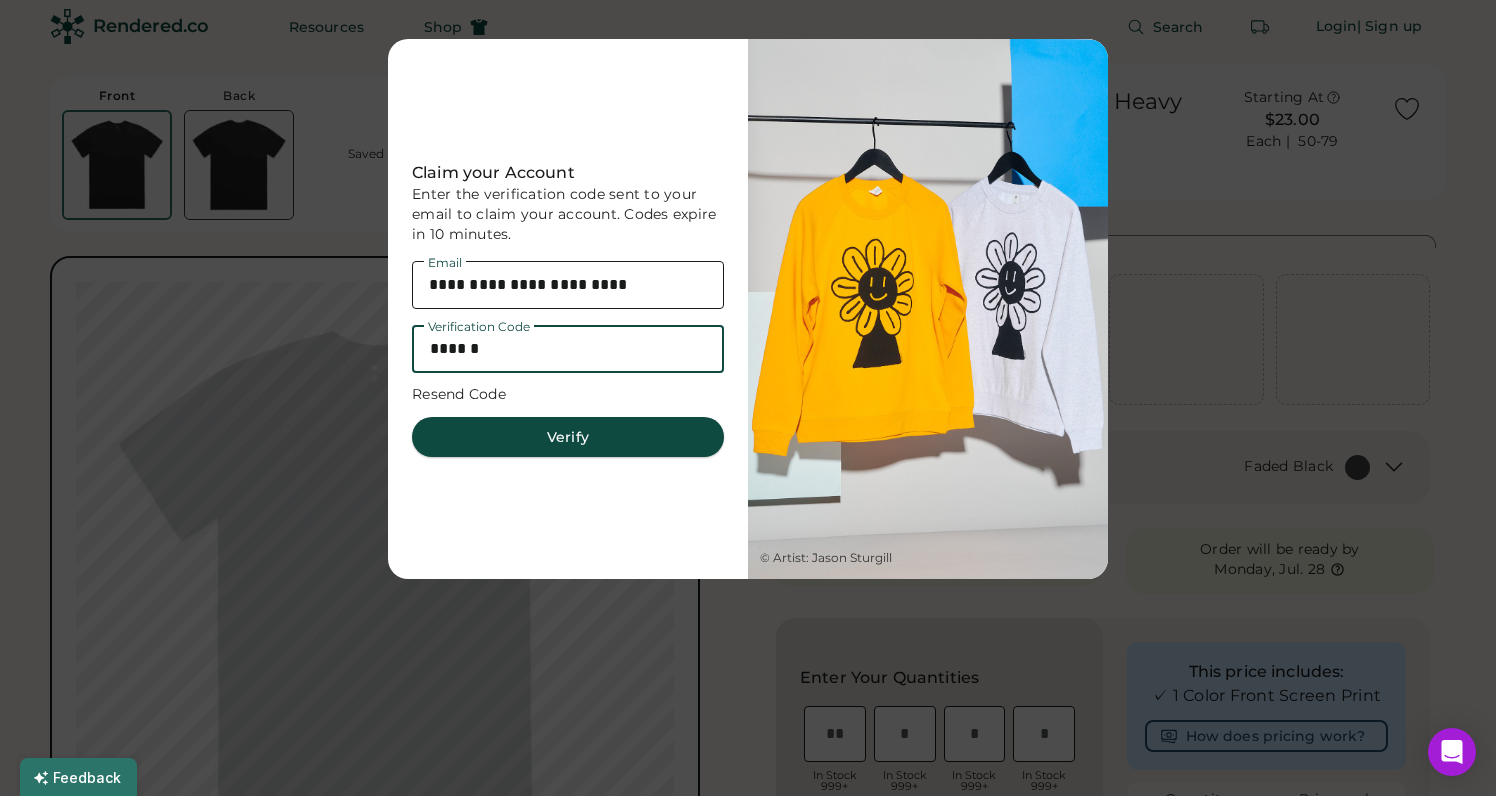 type on "******" 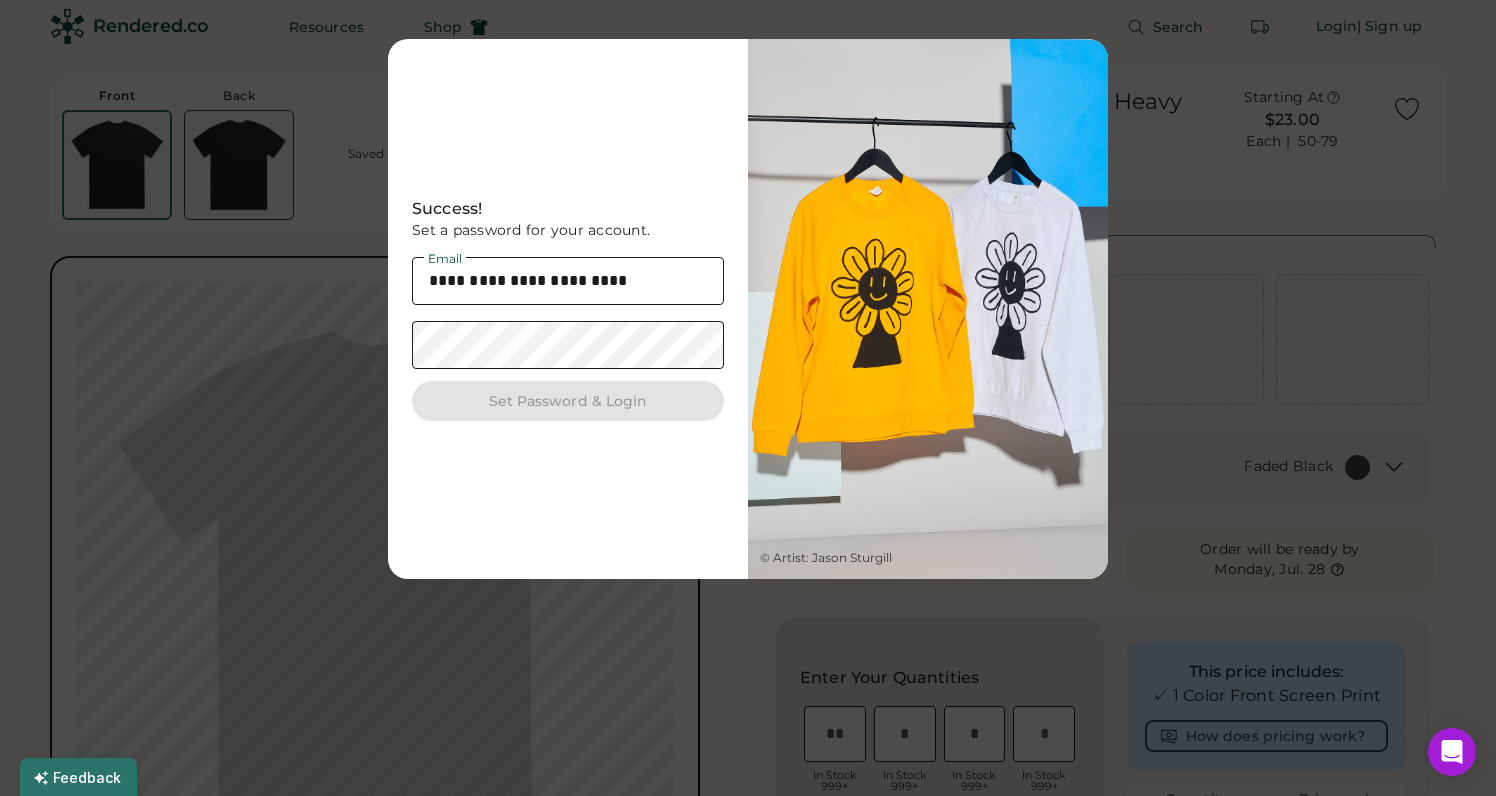 click on "**********" at bounding box center (568, 309) 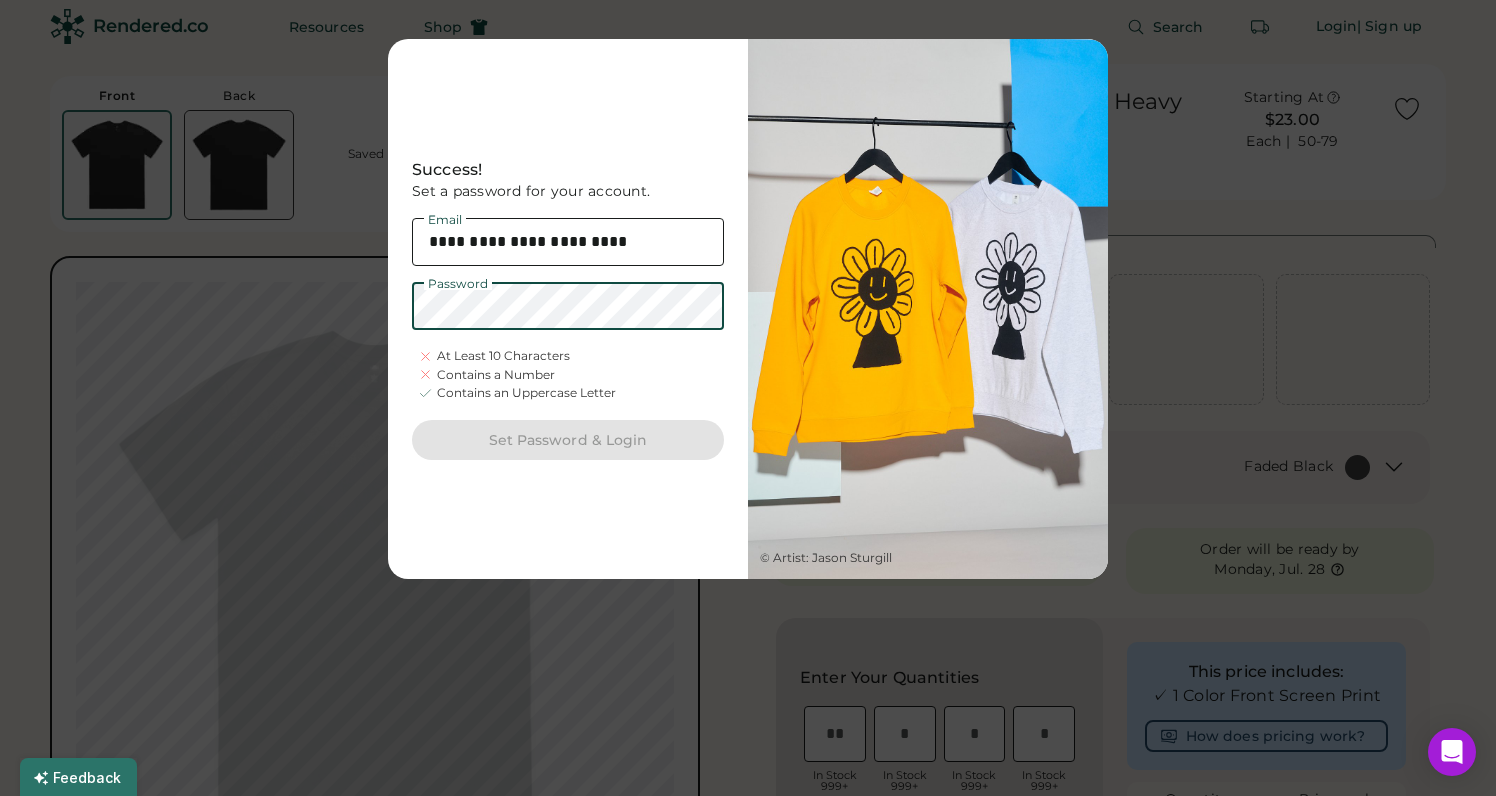 click on "**********" at bounding box center (568, 309) 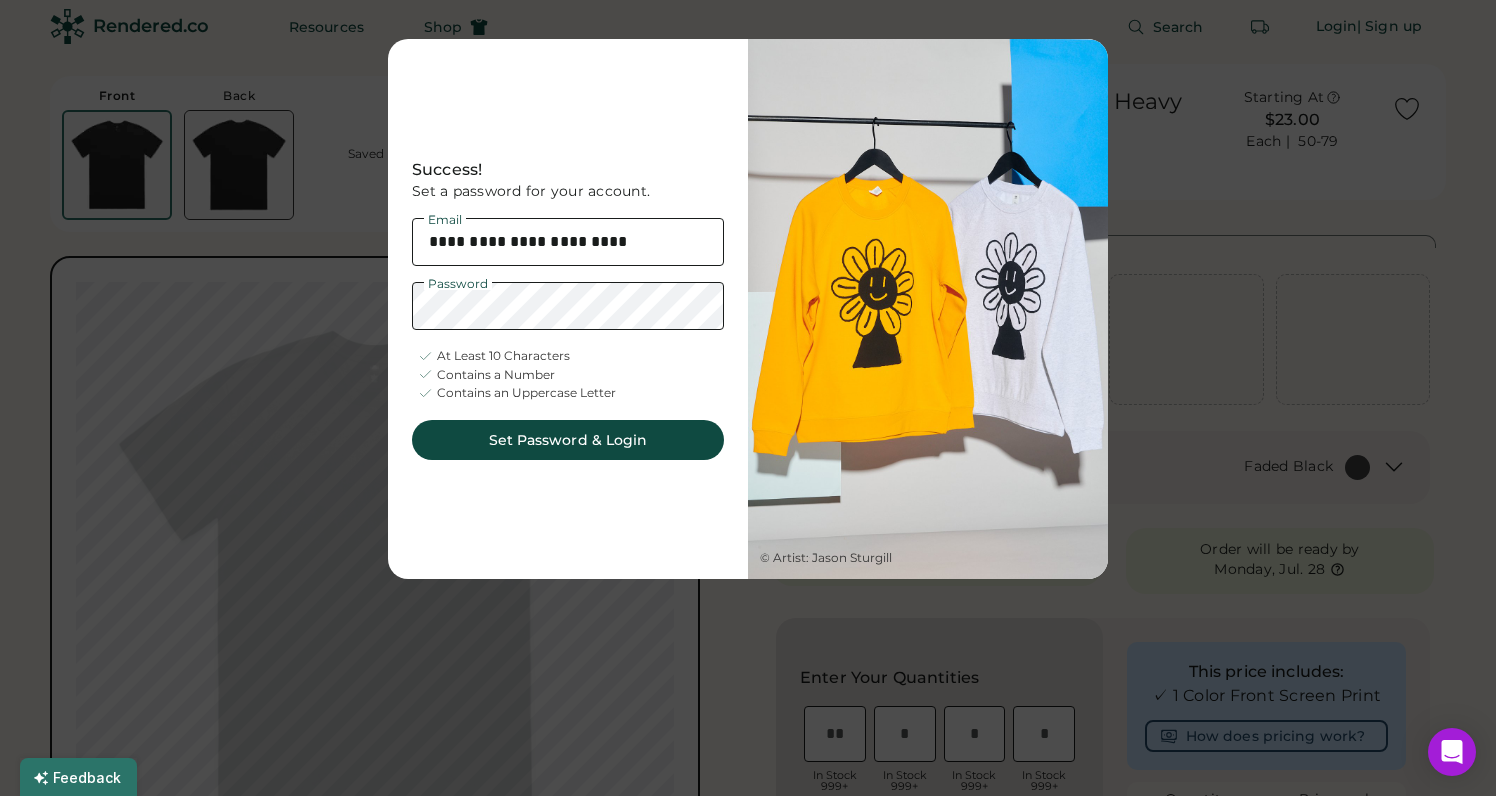 click on "Set Password & Login" at bounding box center (568, 440) 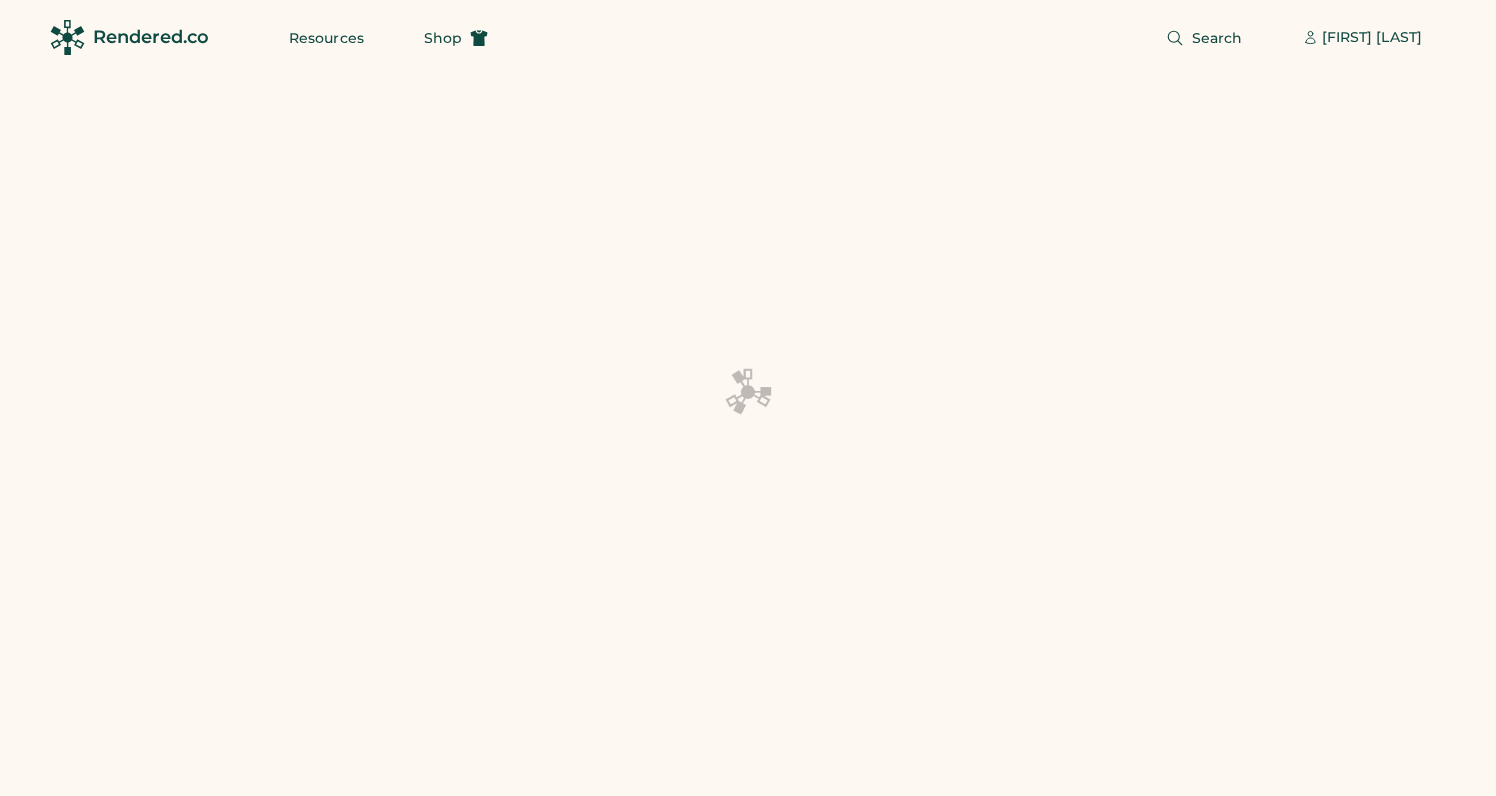 scroll, scrollTop: 0, scrollLeft: 0, axis: both 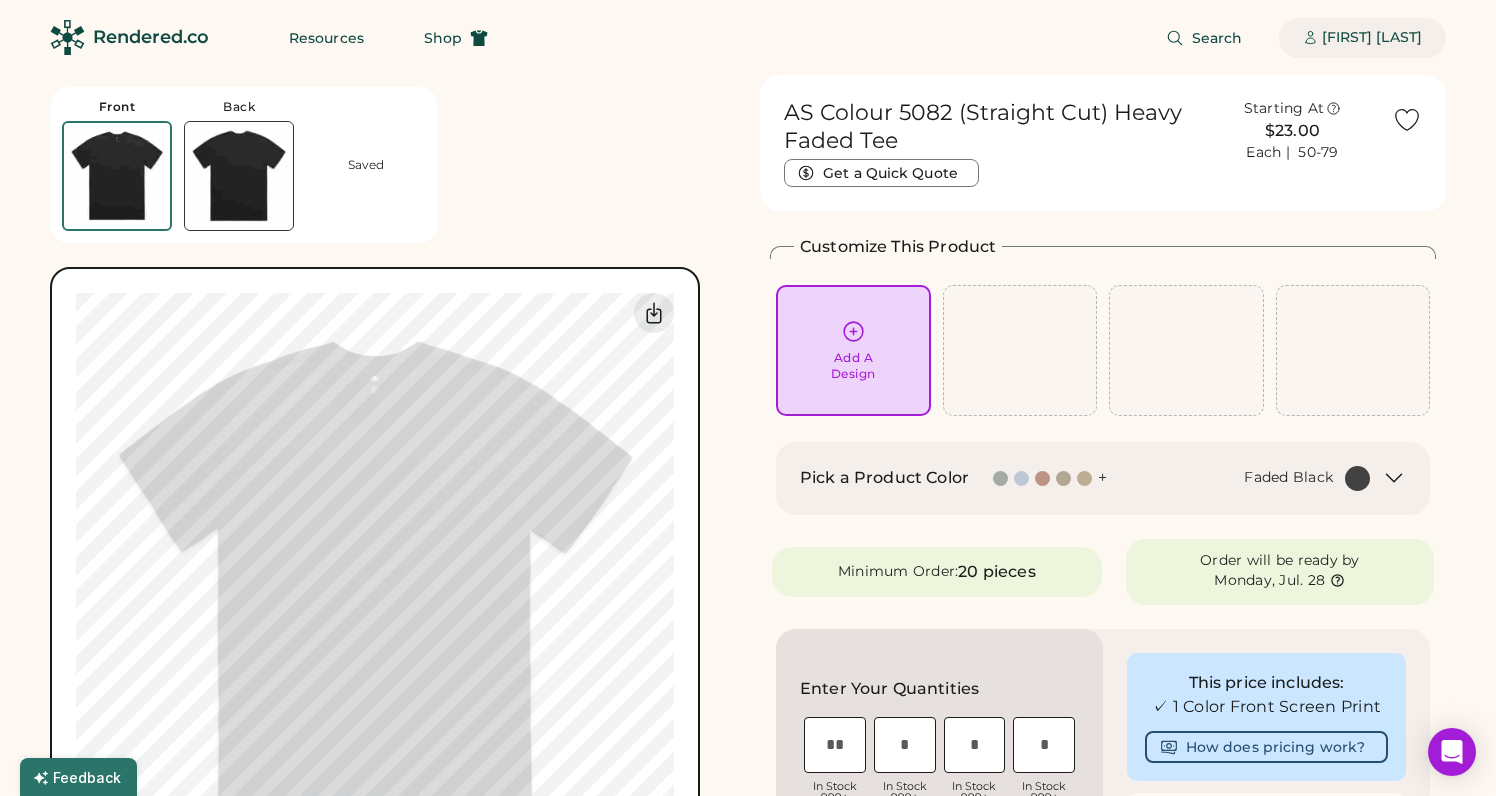click on "[FIRST] [LAST]" at bounding box center (1362, 38) 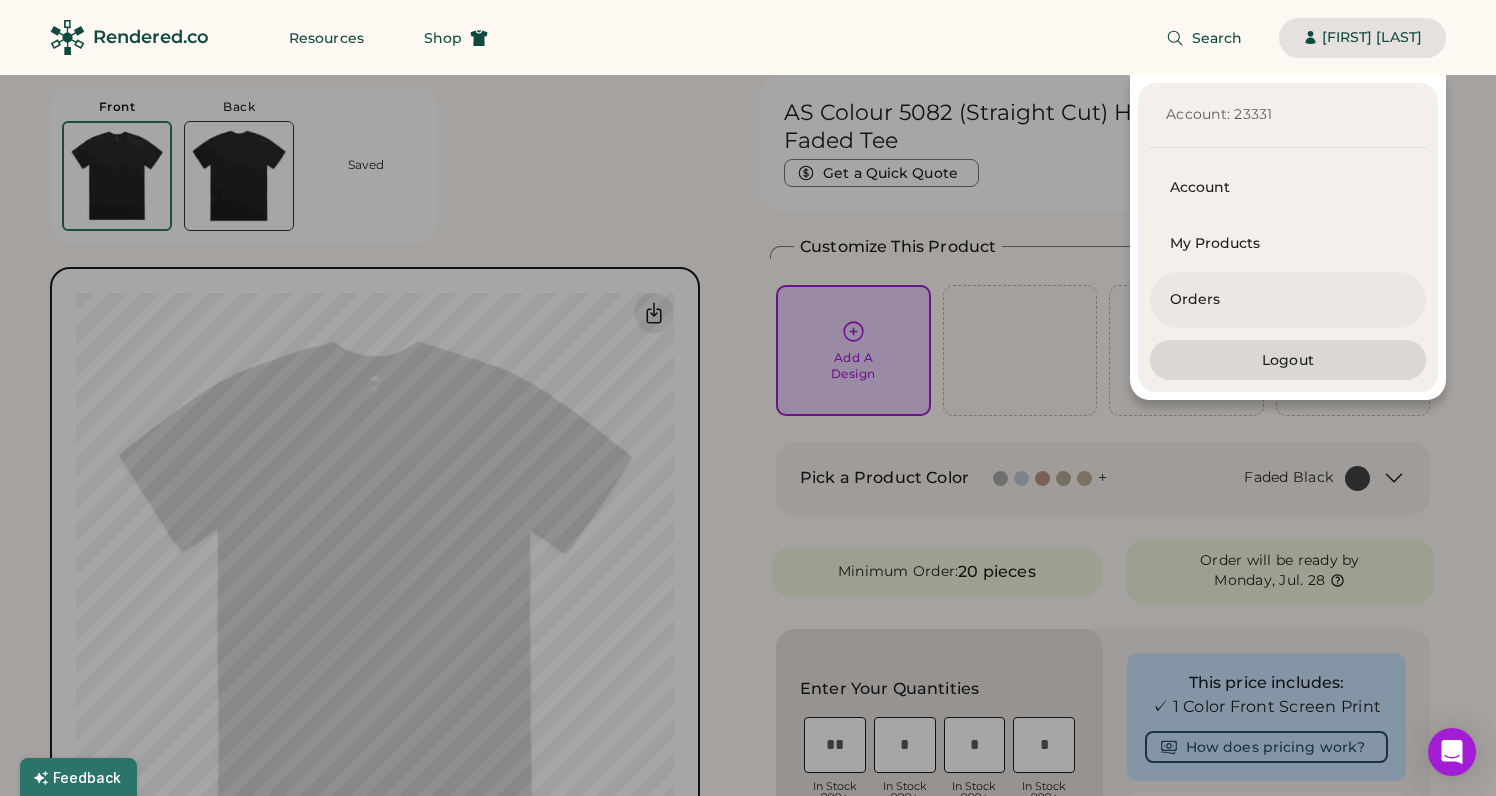 click on "Orders" at bounding box center (1288, 300) 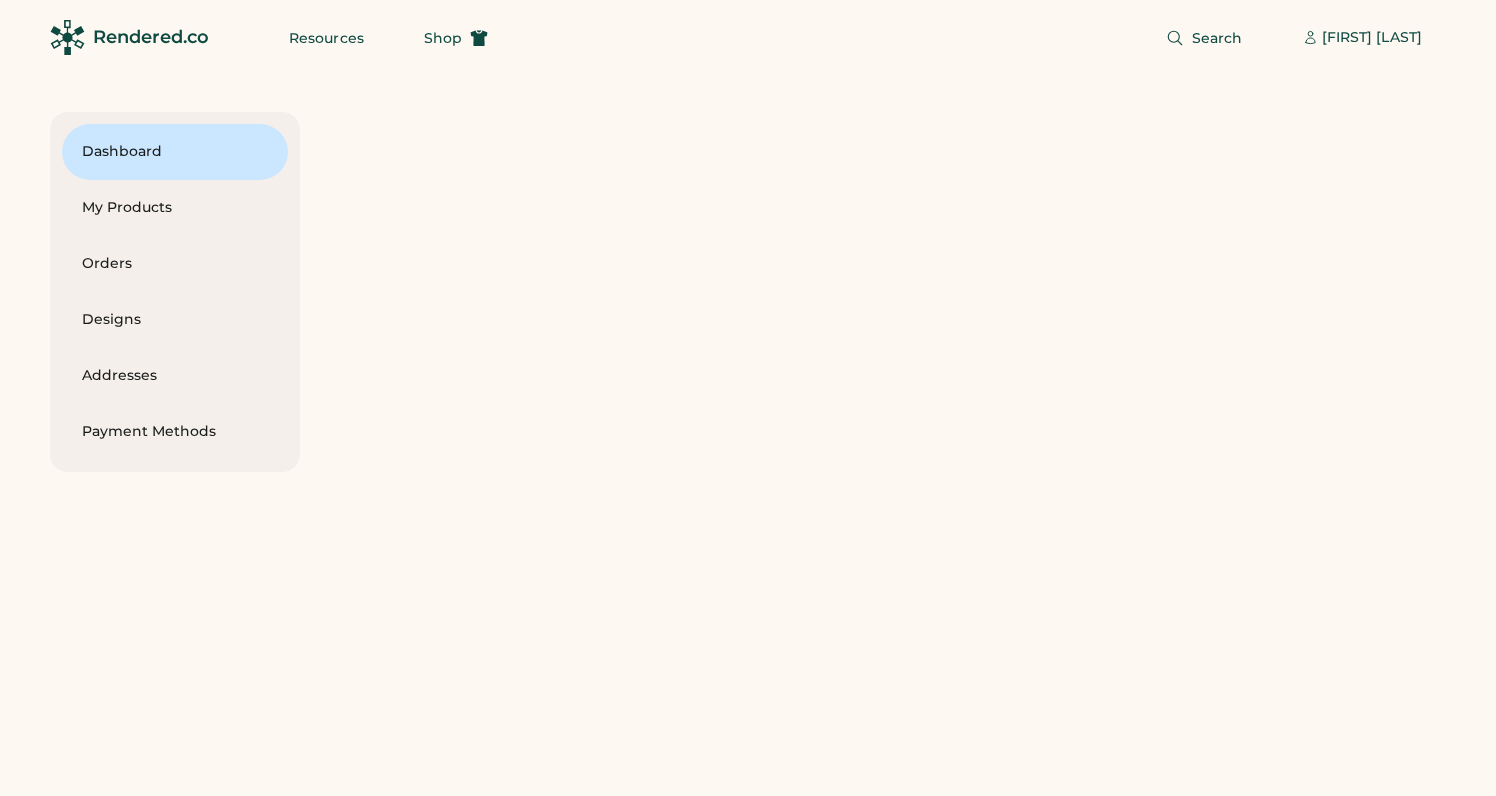 scroll, scrollTop: 0, scrollLeft: 0, axis: both 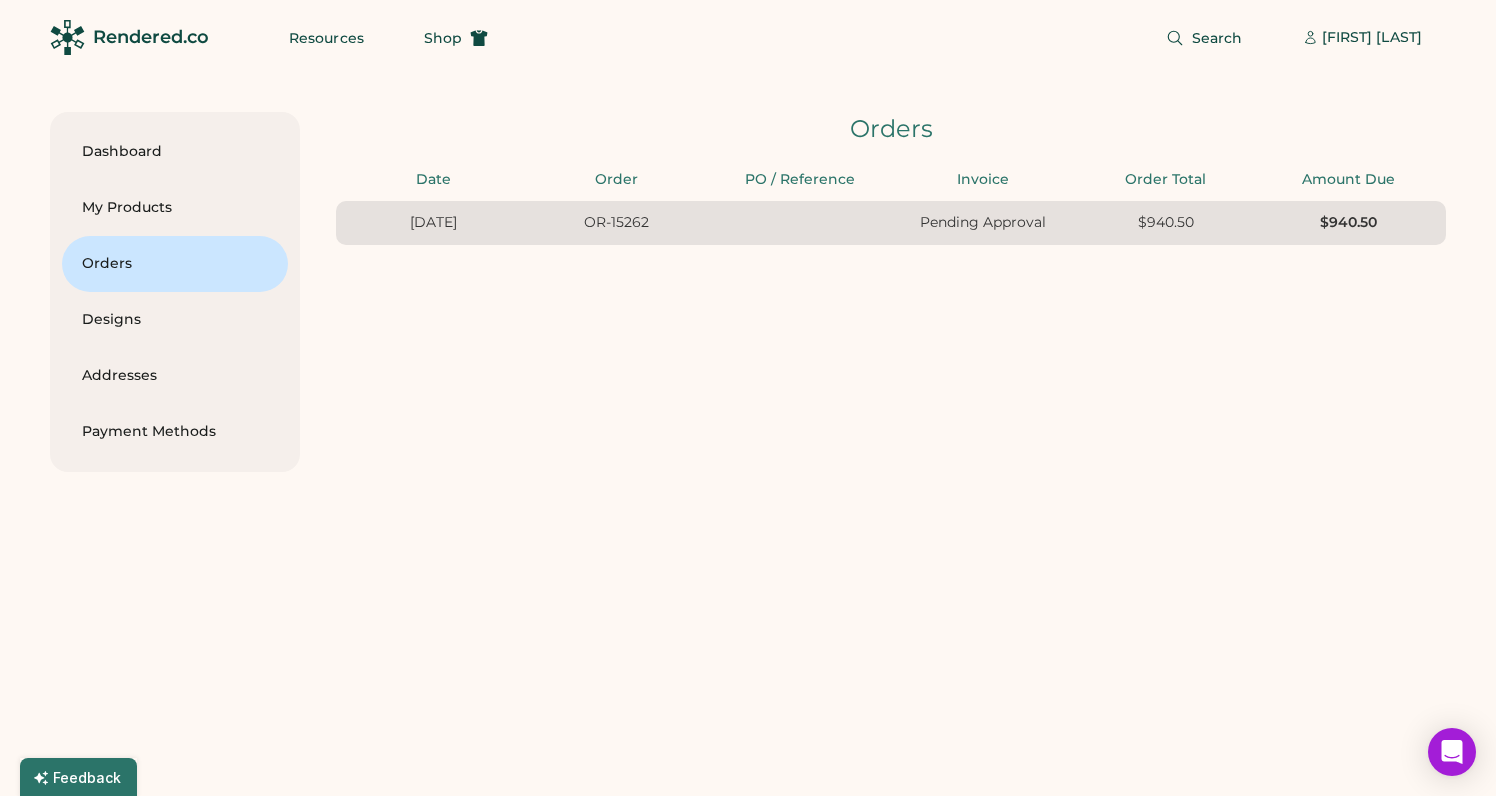 click on "7/04/25 OR-15262 Pending Approval $940.50 $940.50" at bounding box center (891, 223) 